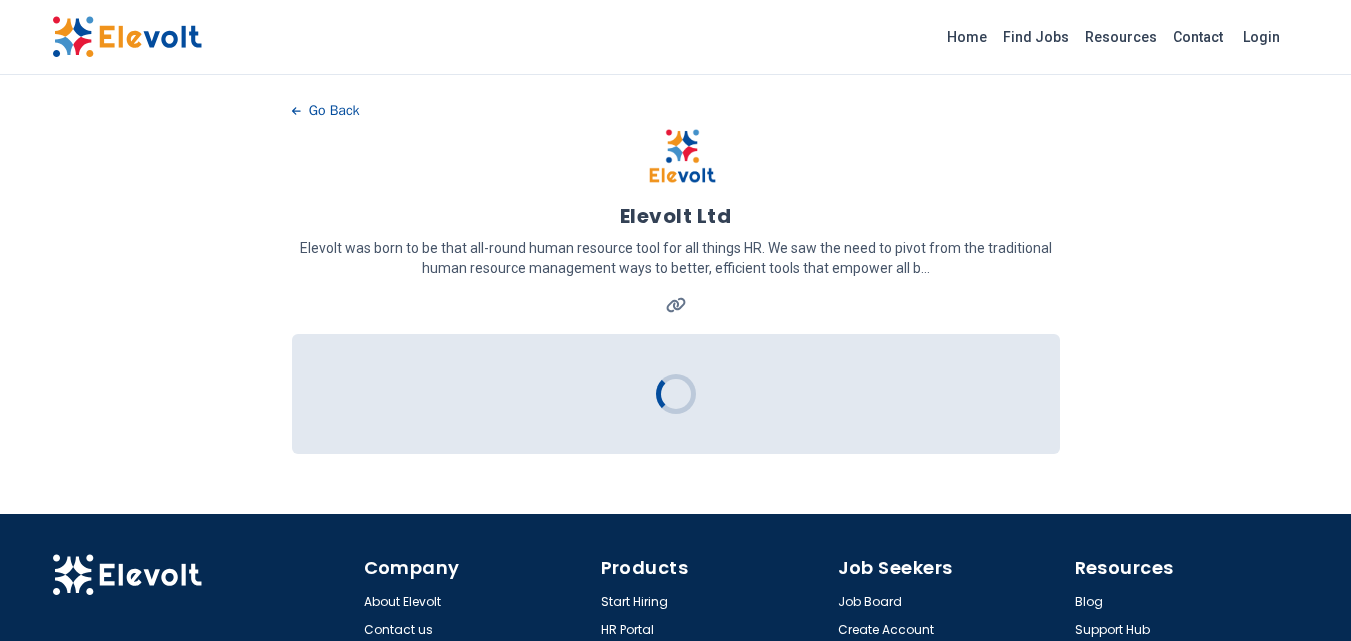 scroll, scrollTop: 0, scrollLeft: 0, axis: both 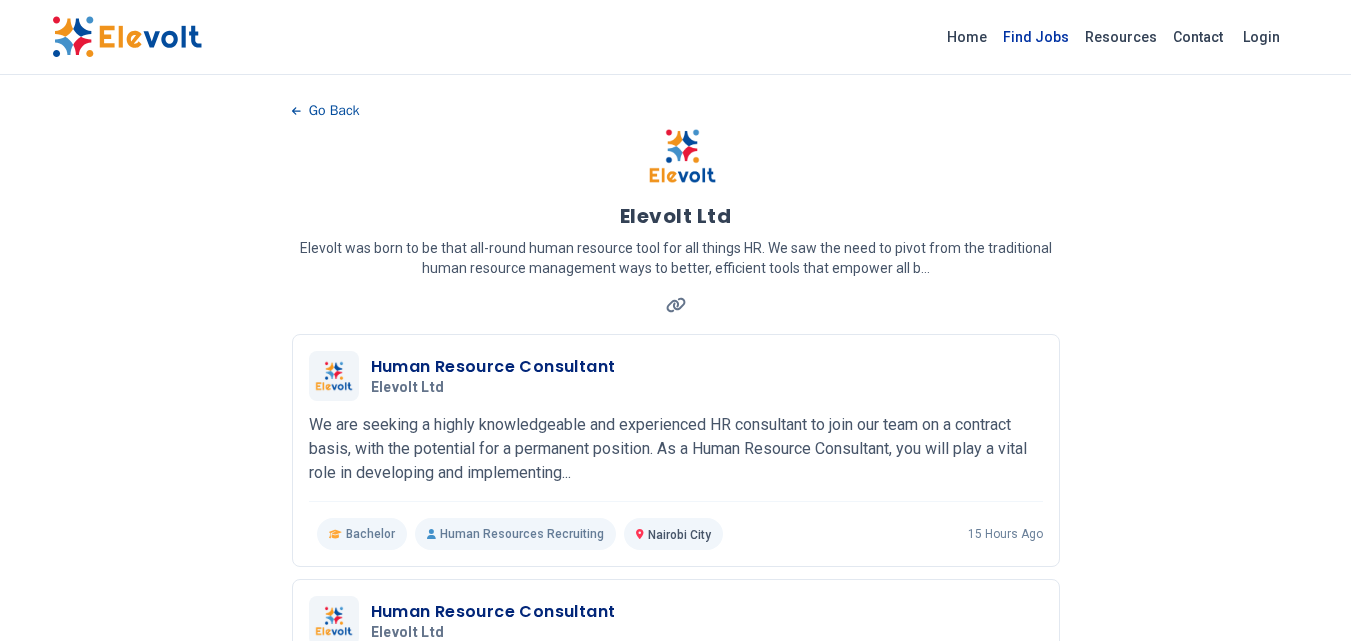 click on "Find Jobs" at bounding box center [1036, 37] 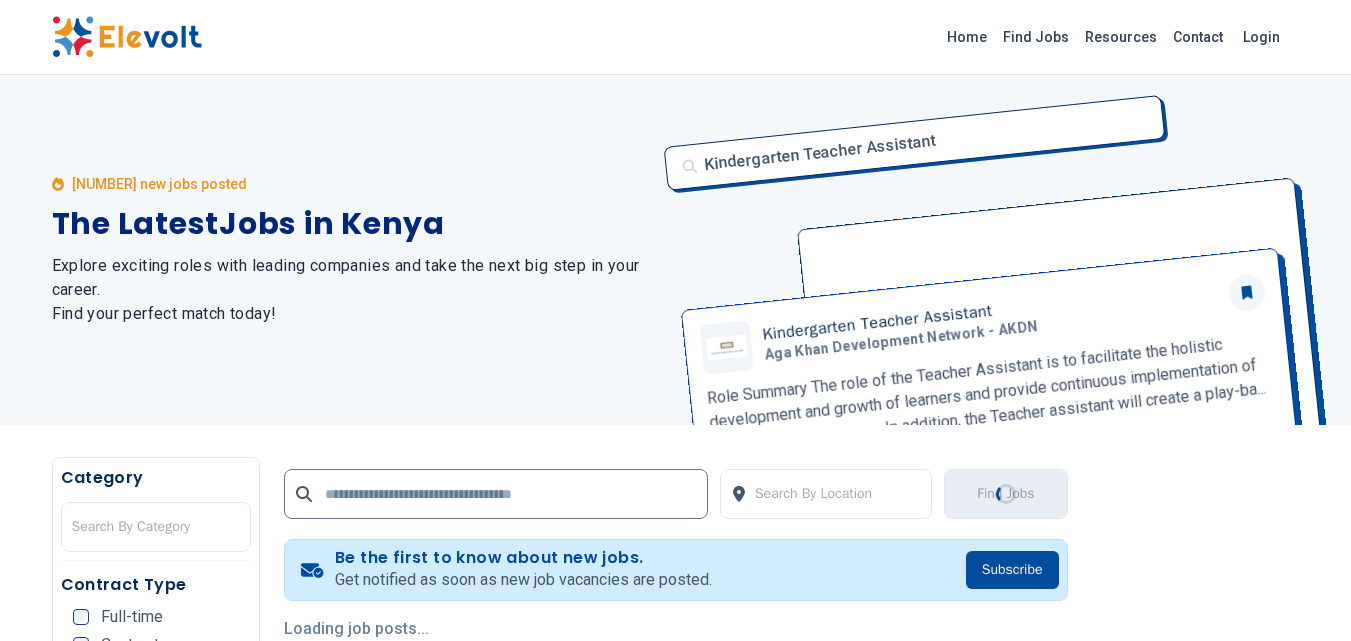 scroll, scrollTop: 0, scrollLeft: 0, axis: both 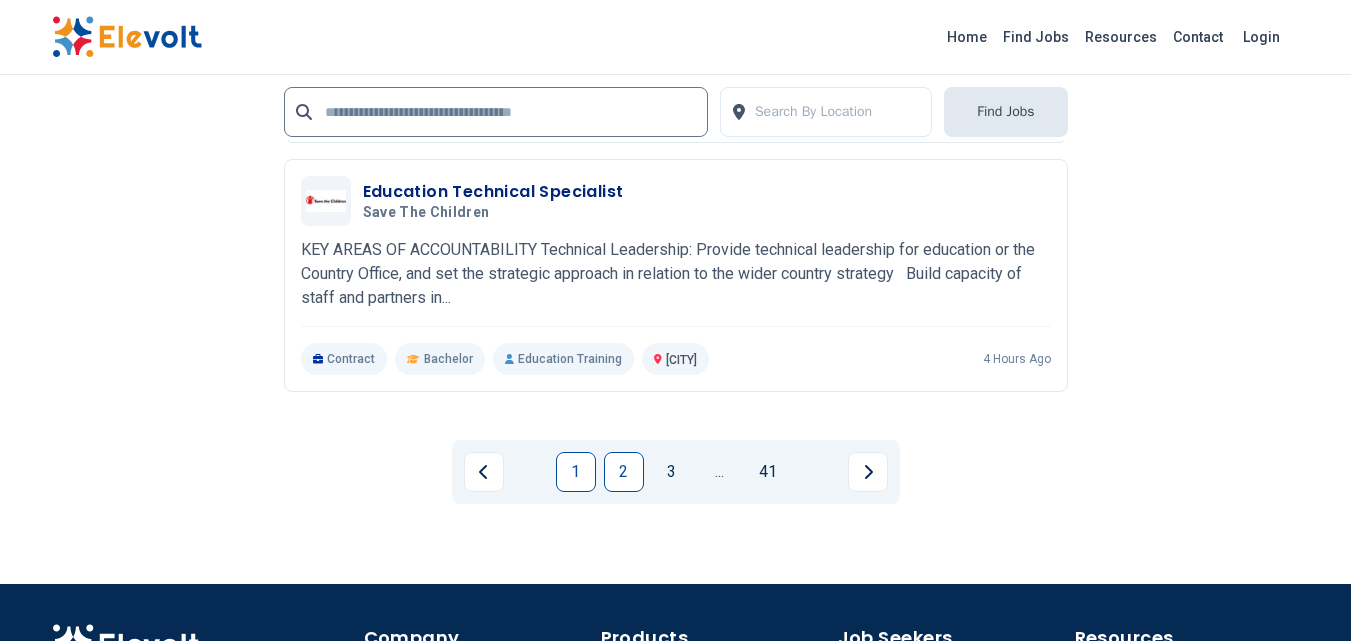 click on "2" at bounding box center [624, 472] 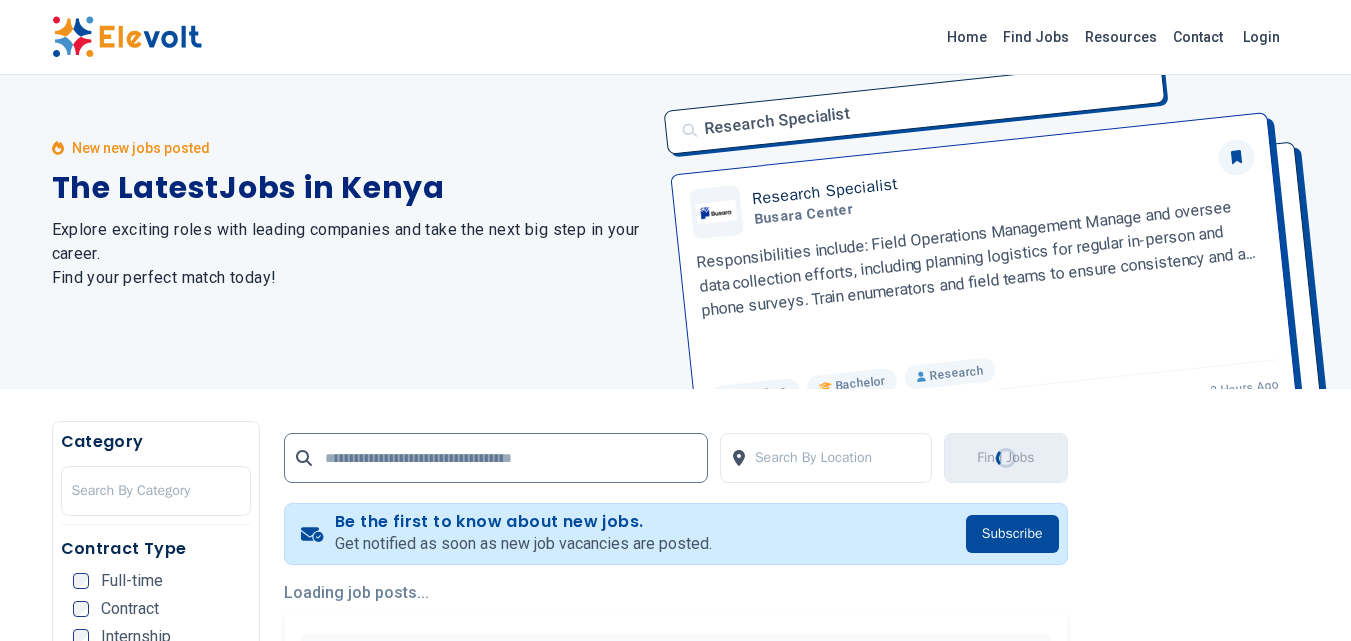 scroll, scrollTop: 0, scrollLeft: 0, axis: both 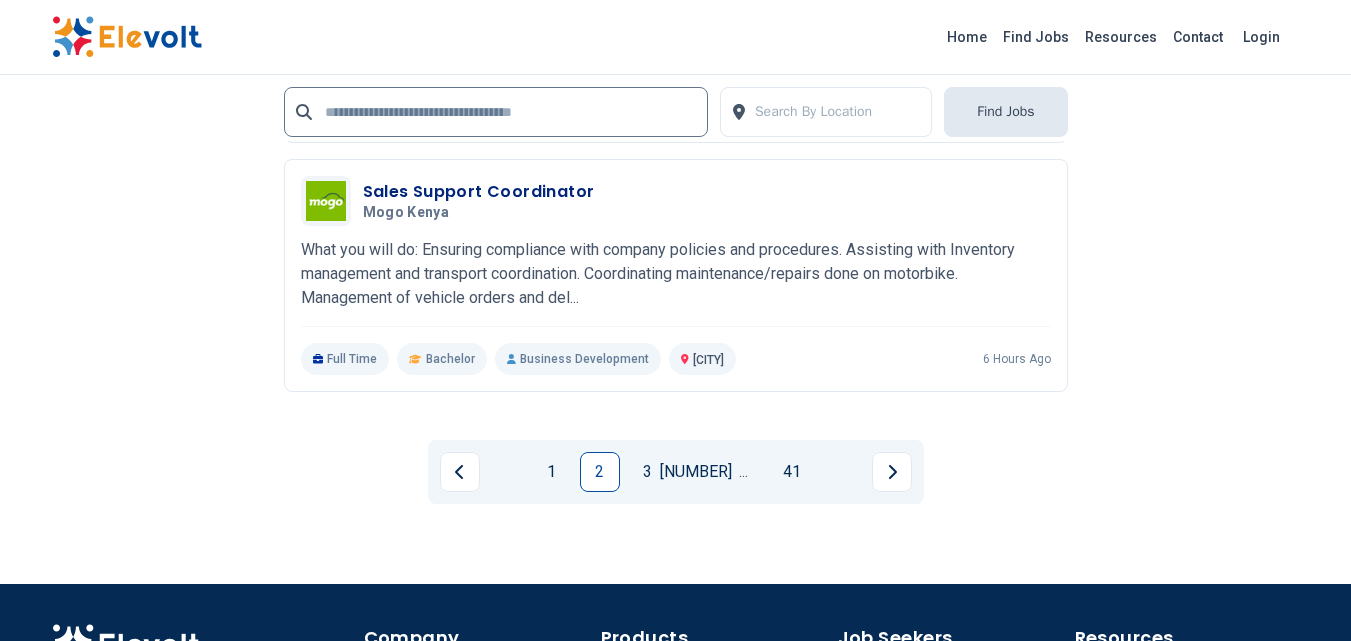 click on "3" at bounding box center [648, 472] 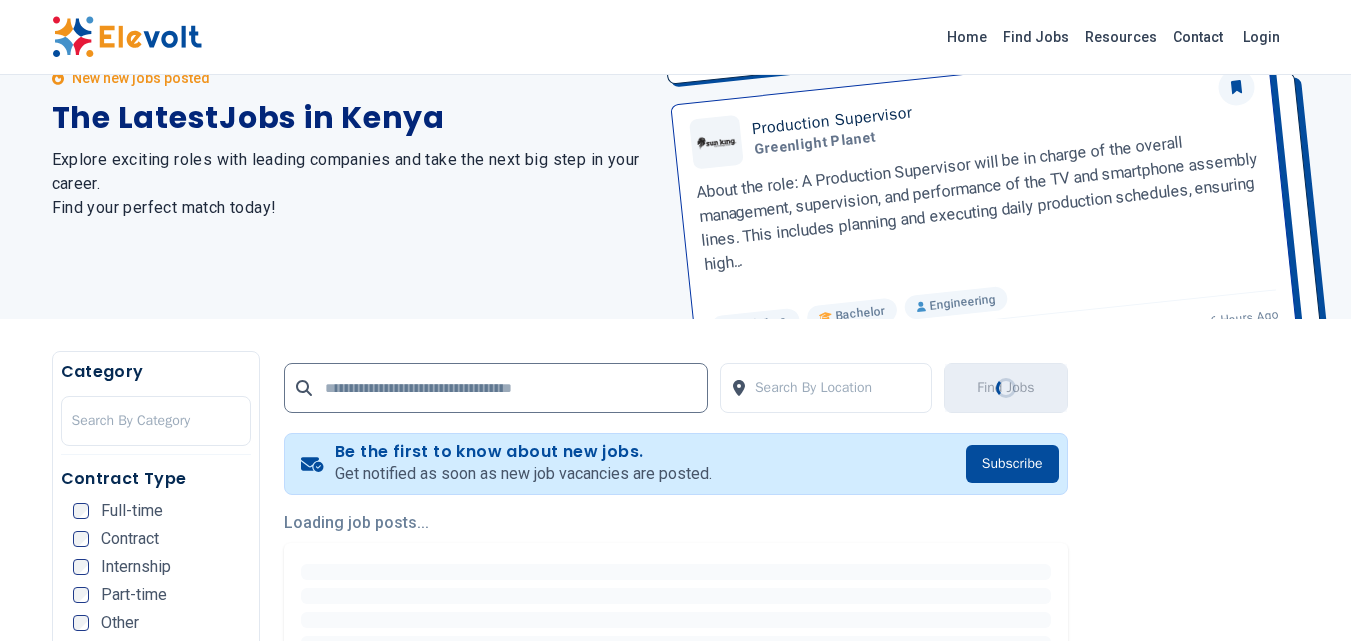 scroll, scrollTop: 0, scrollLeft: 0, axis: both 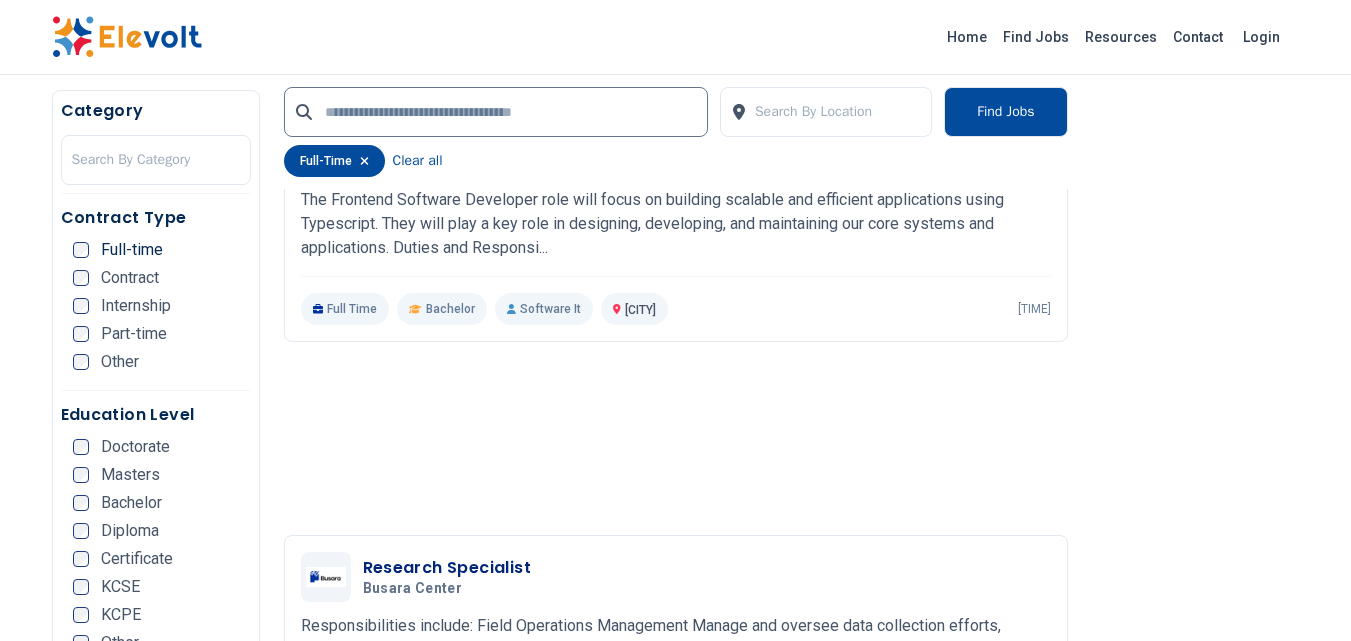 click on "Doctorate Masters Bachelor Diploma Certificate KCSE KCPE Other" at bounding box center [162, 551] 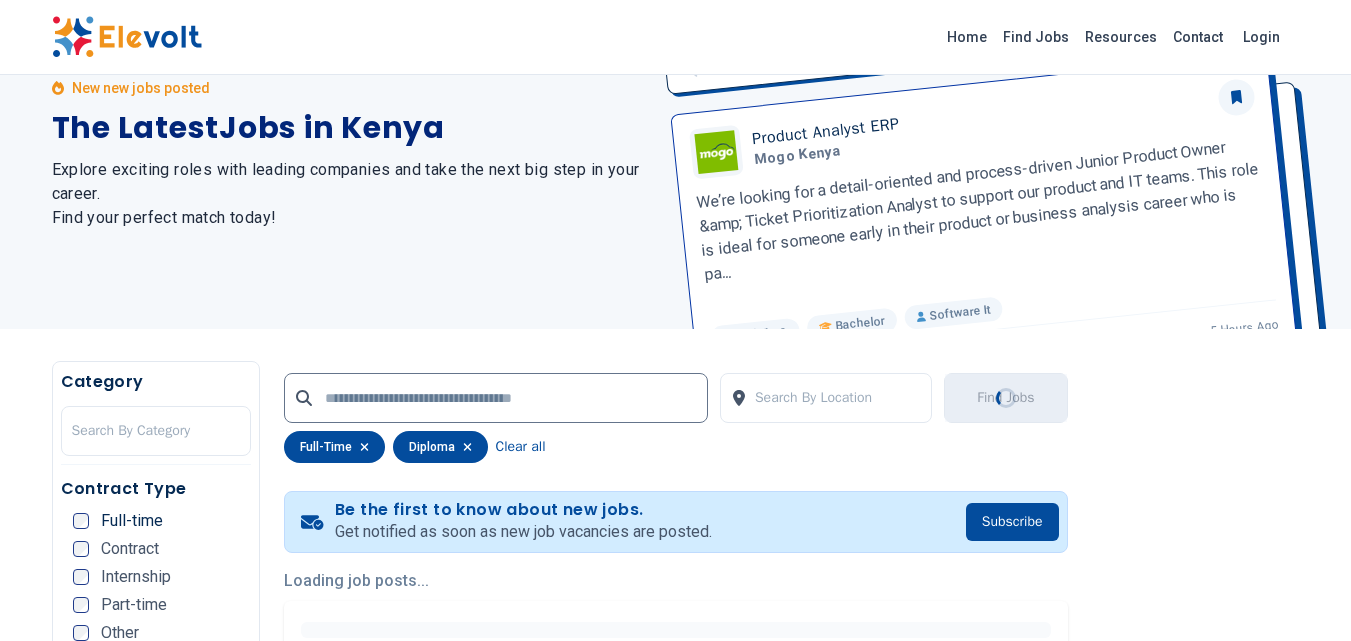 scroll, scrollTop: 0, scrollLeft: 0, axis: both 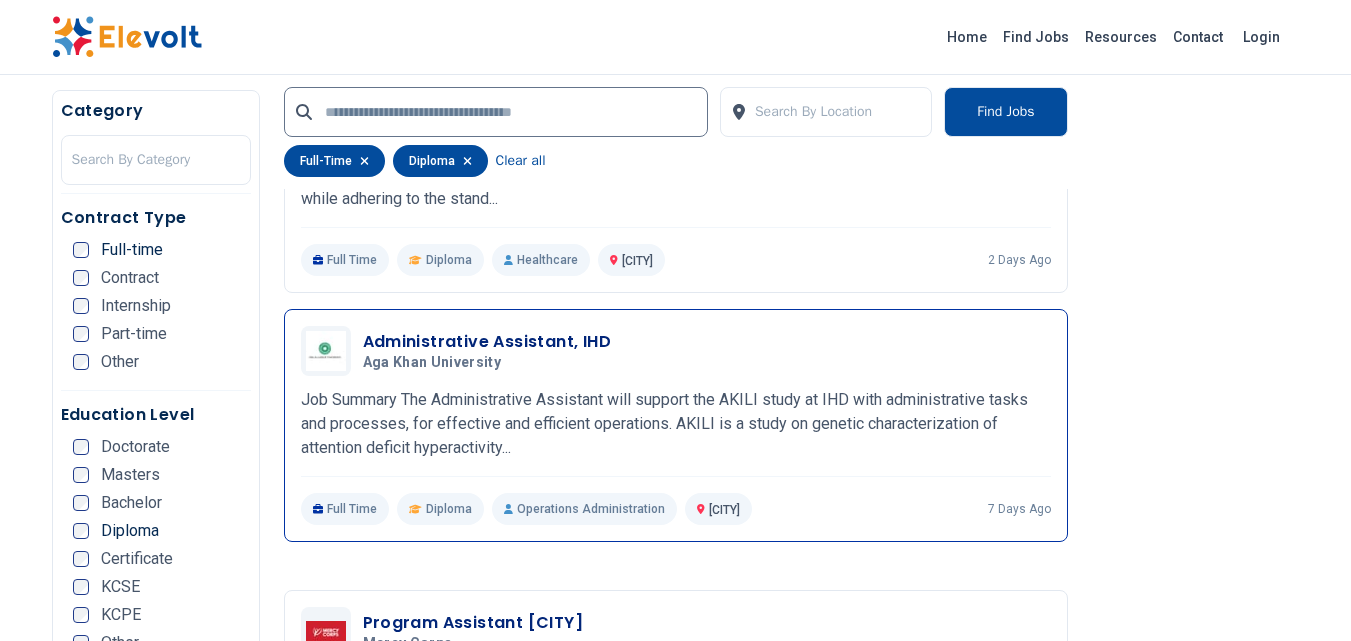 drag, startPoint x: 547, startPoint y: 343, endPoint x: 867, endPoint y: 391, distance: 323.58 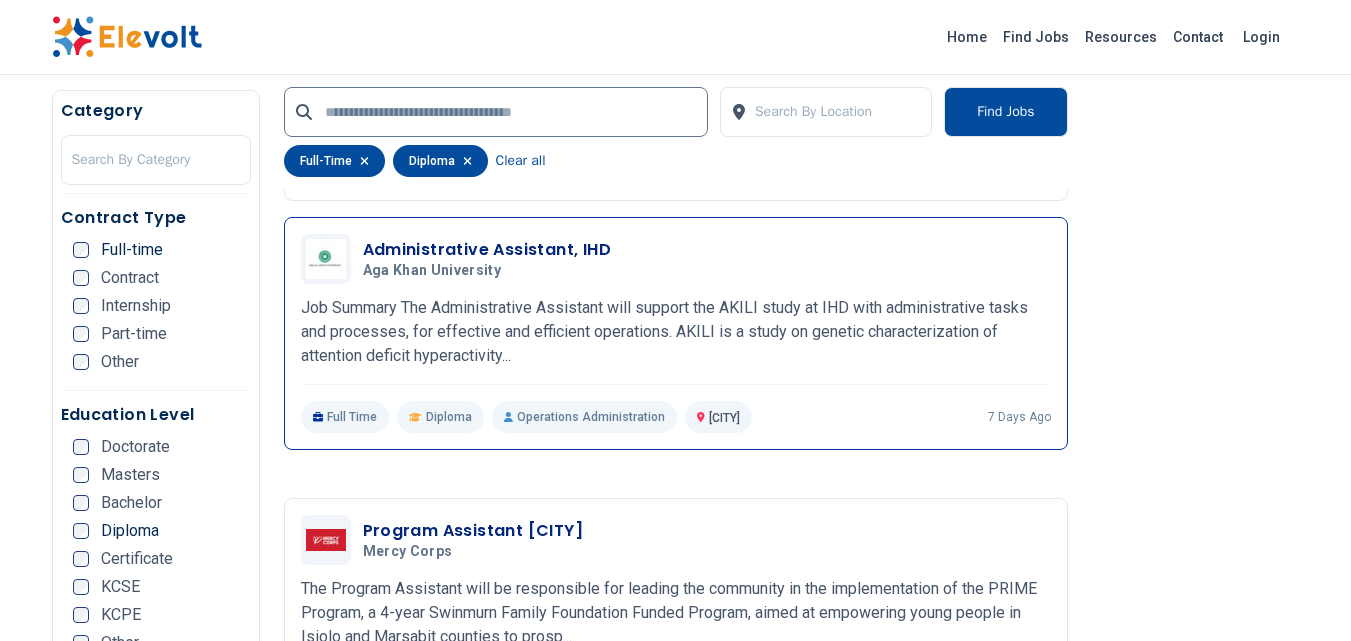 scroll, scrollTop: 1700, scrollLeft: 0, axis: vertical 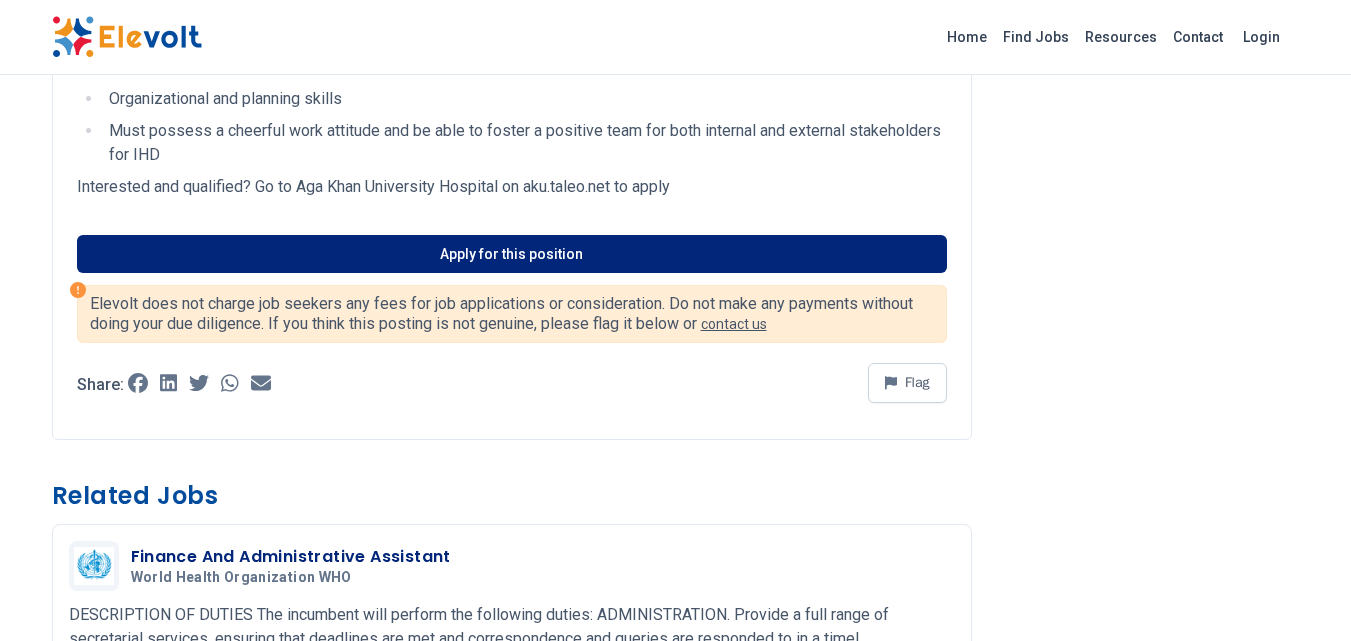 click on "Apply for this position" at bounding box center [512, 254] 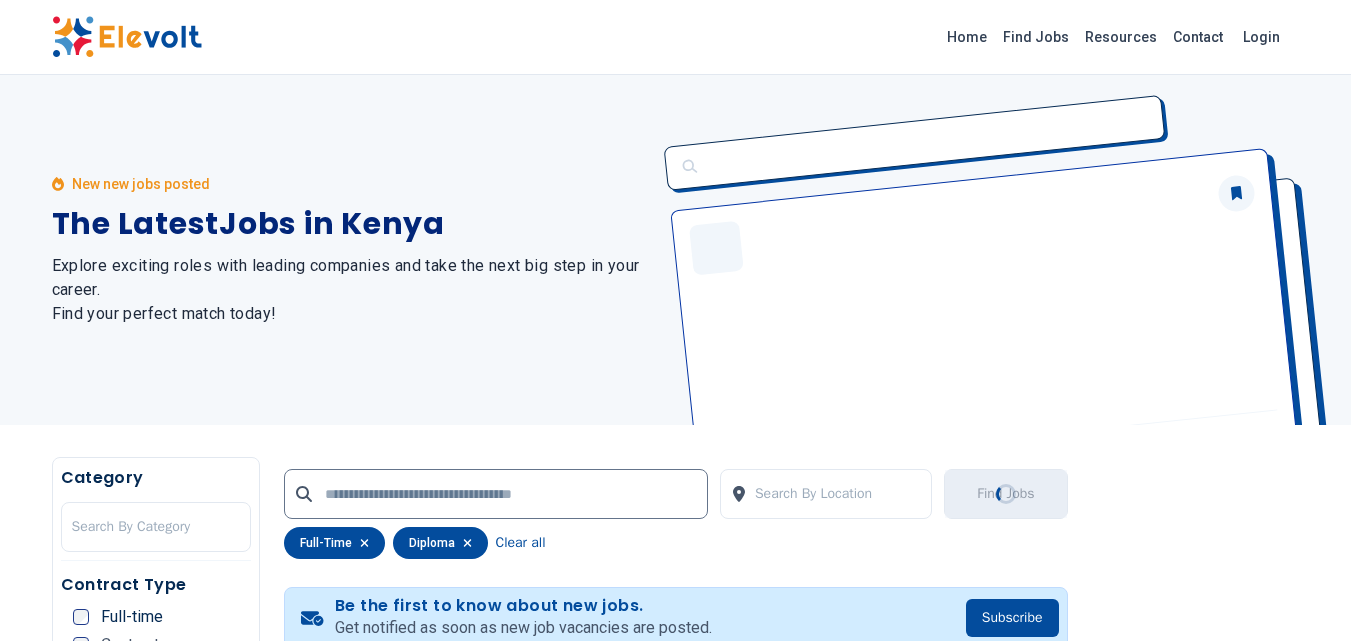 scroll, scrollTop: 0, scrollLeft: 0, axis: both 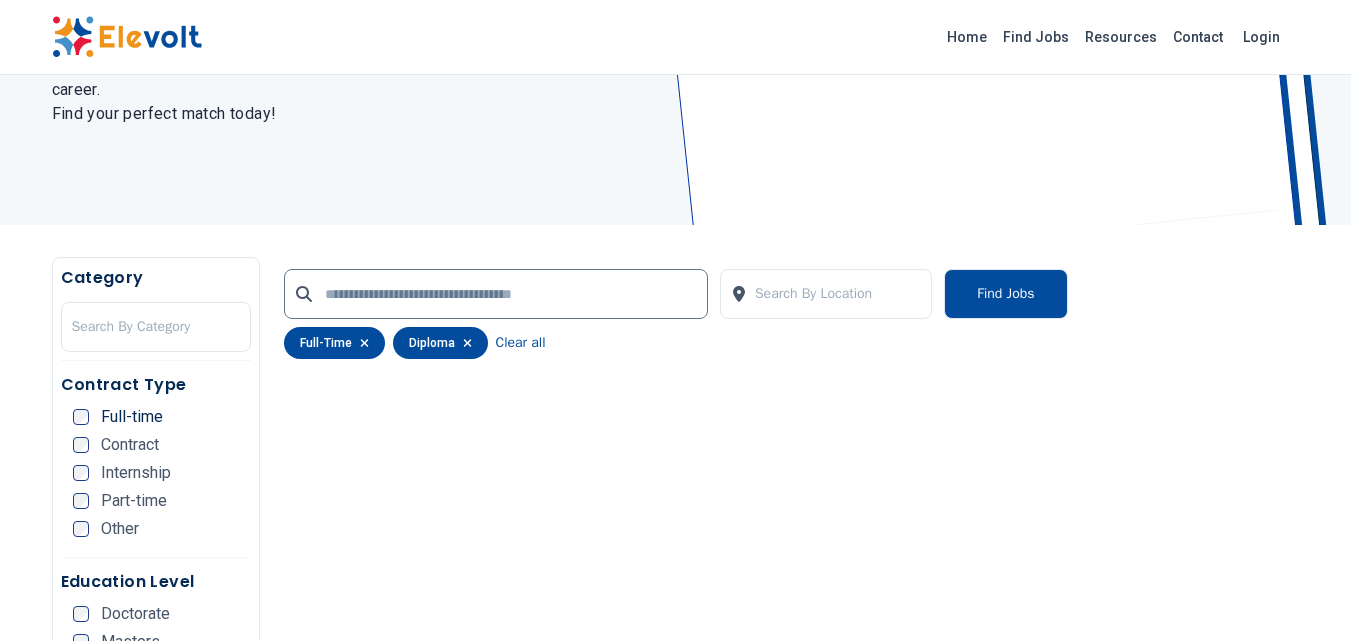 click on "diploma" at bounding box center (440, 343) 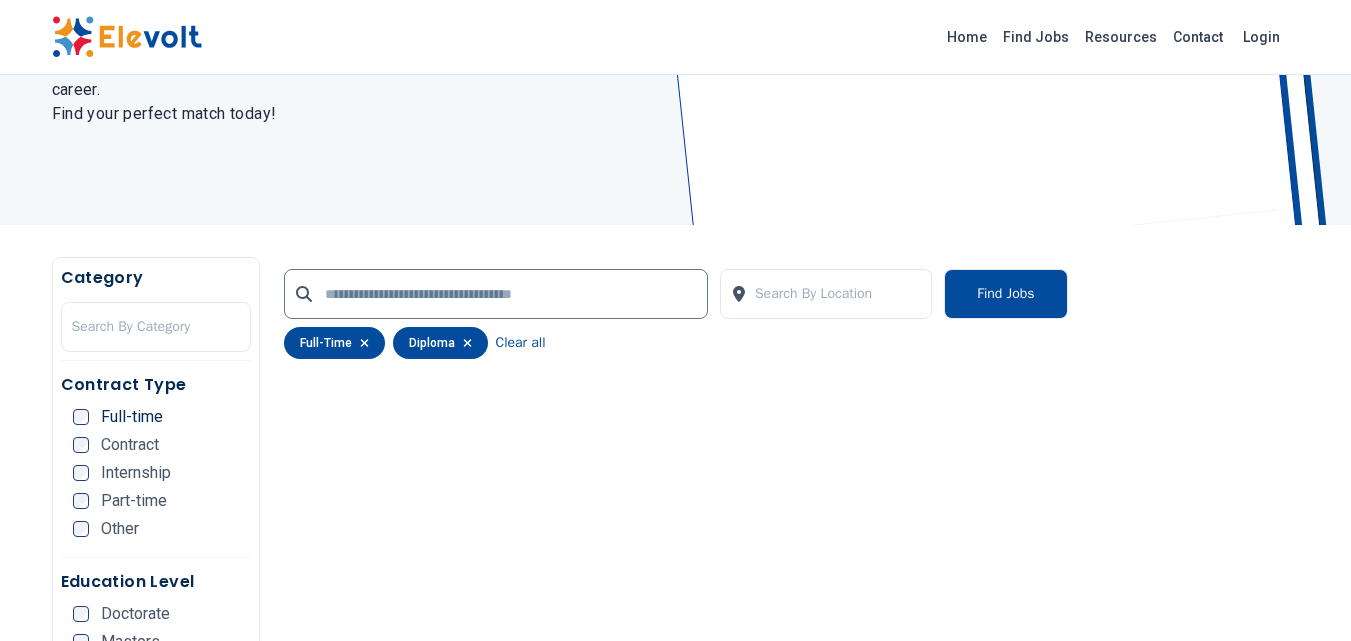 click 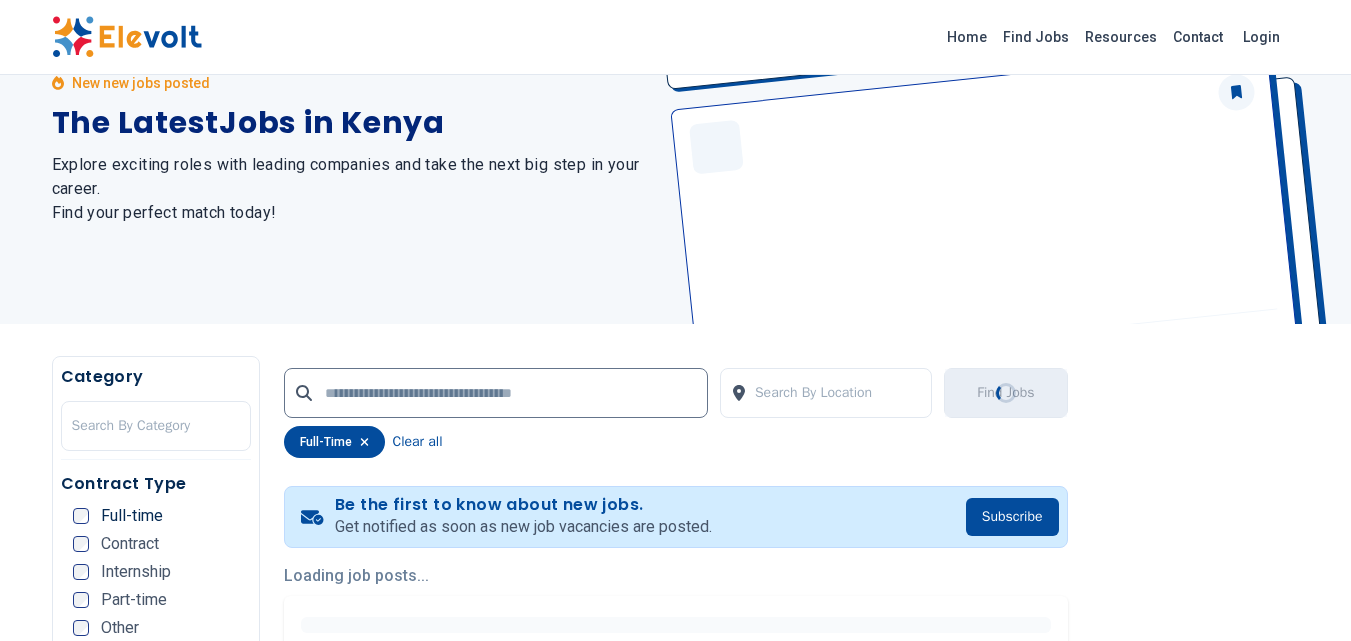 scroll, scrollTop: 0, scrollLeft: 0, axis: both 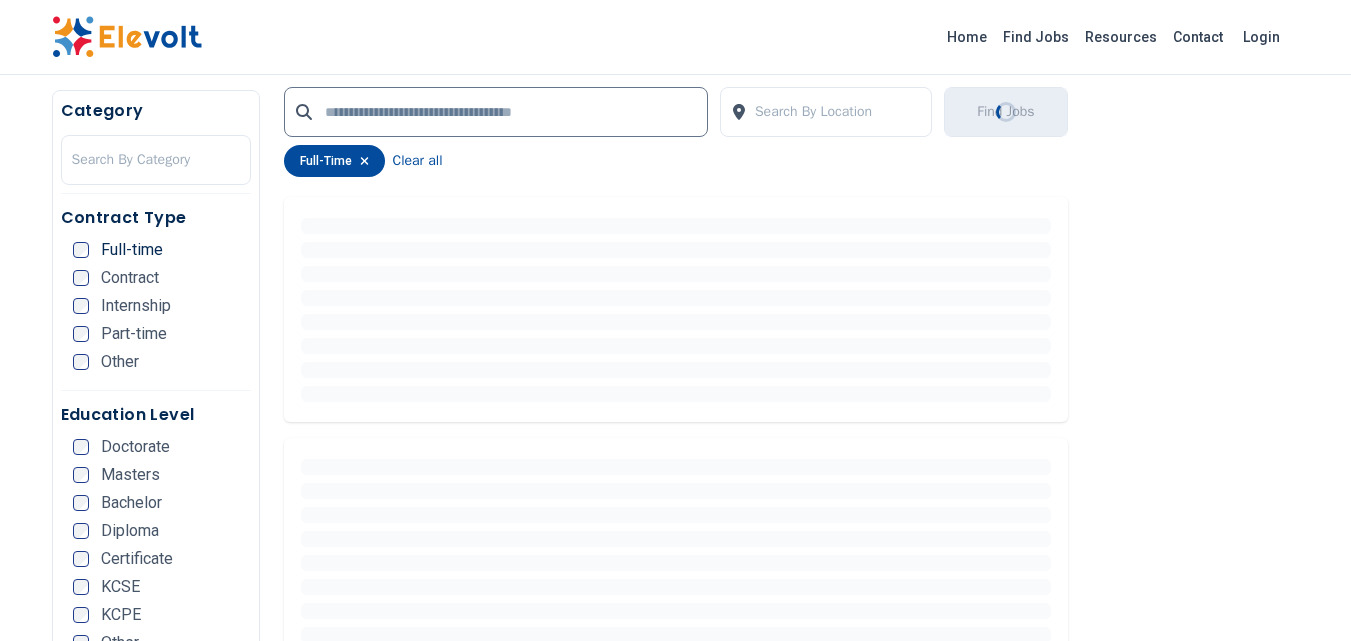 click on "Full-time" at bounding box center (118, 250) 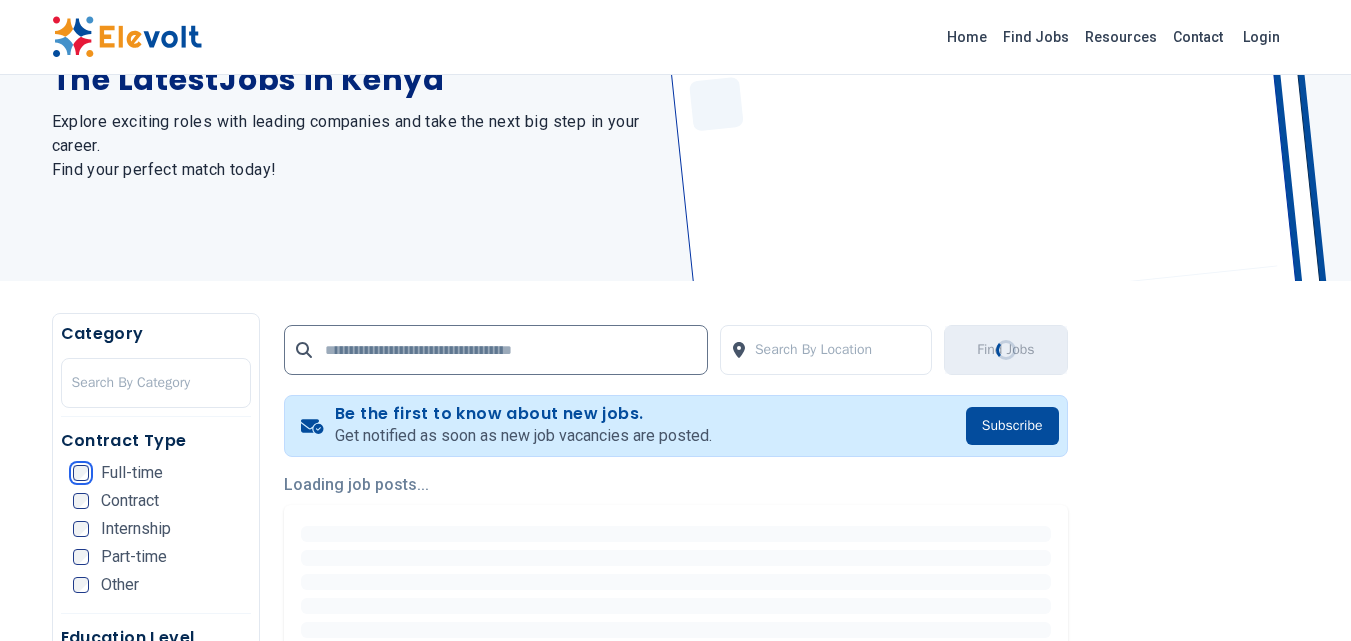 scroll, scrollTop: 0, scrollLeft: 0, axis: both 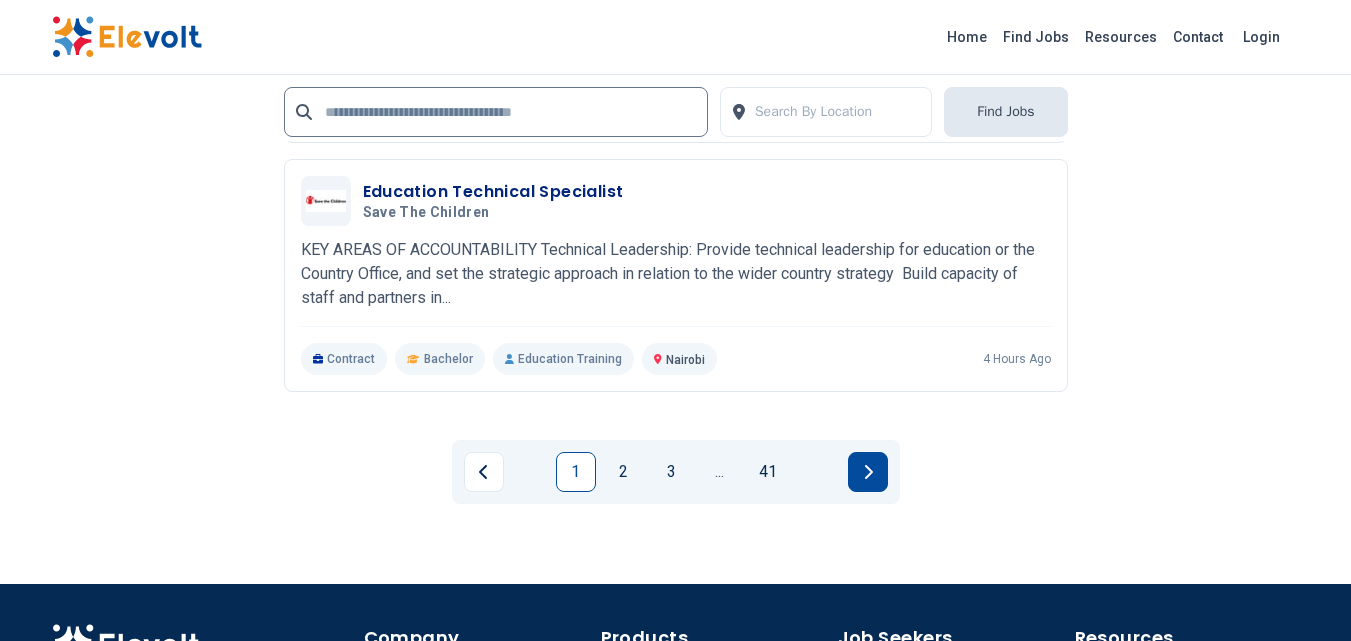click at bounding box center [868, 472] 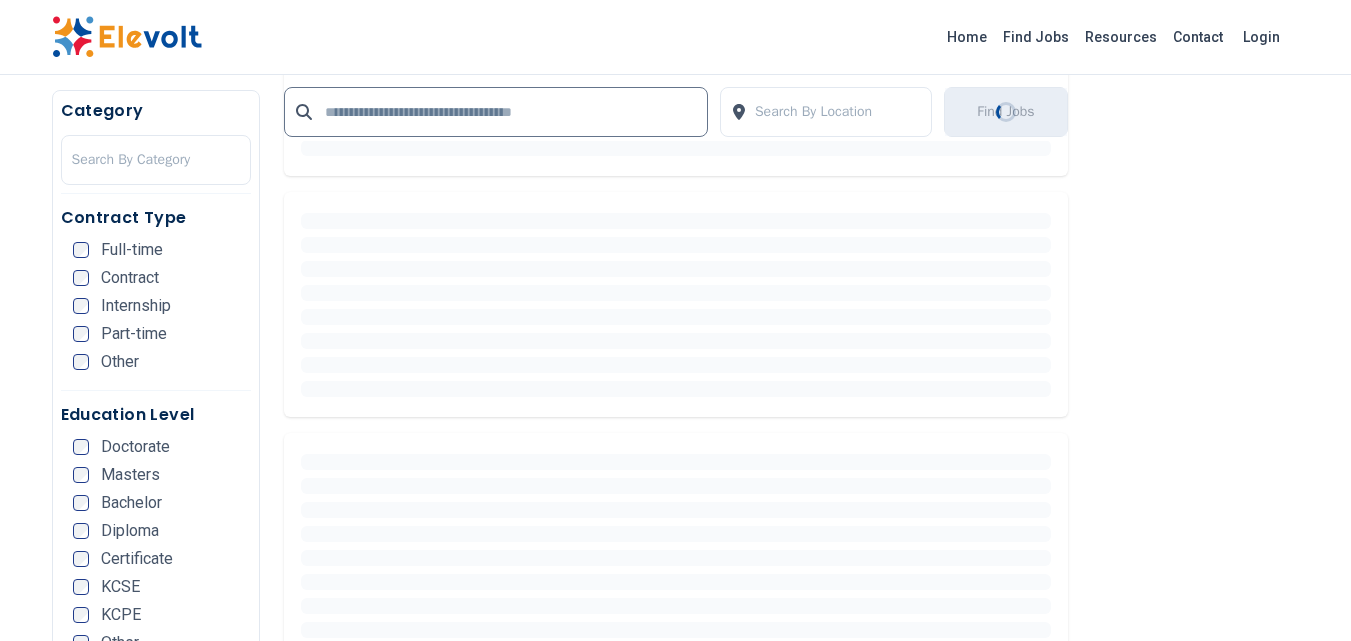scroll, scrollTop: 362, scrollLeft: 0, axis: vertical 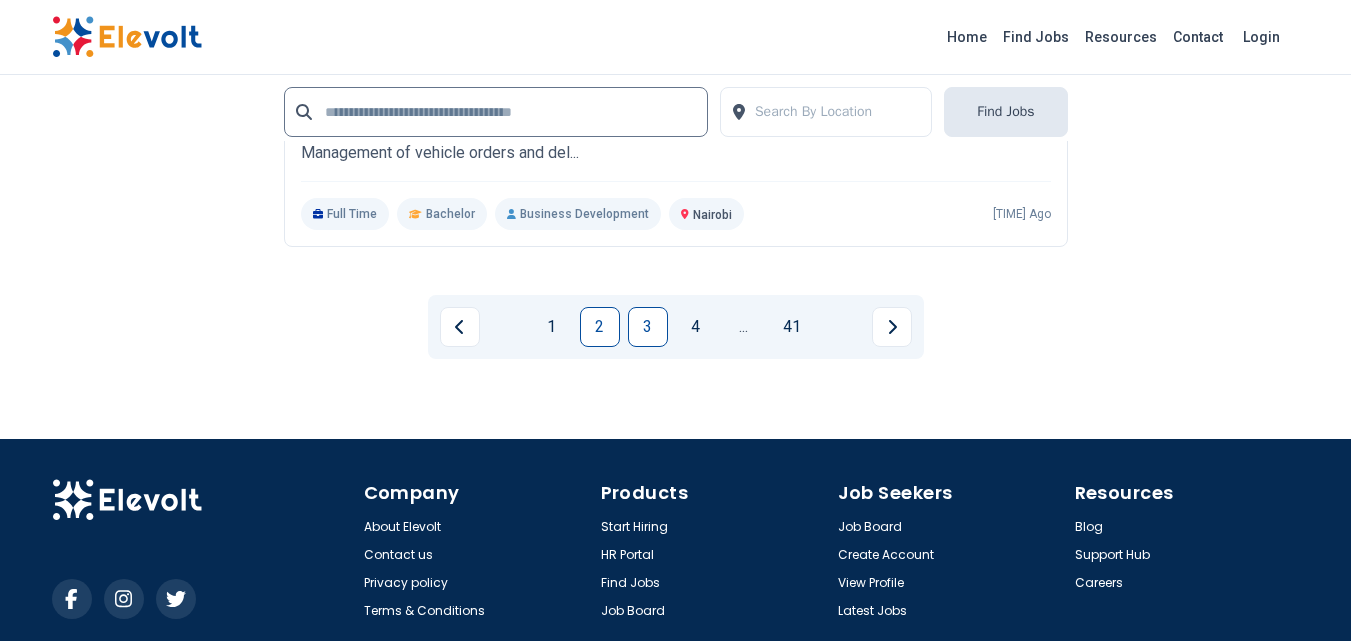 click on "3" at bounding box center [648, 327] 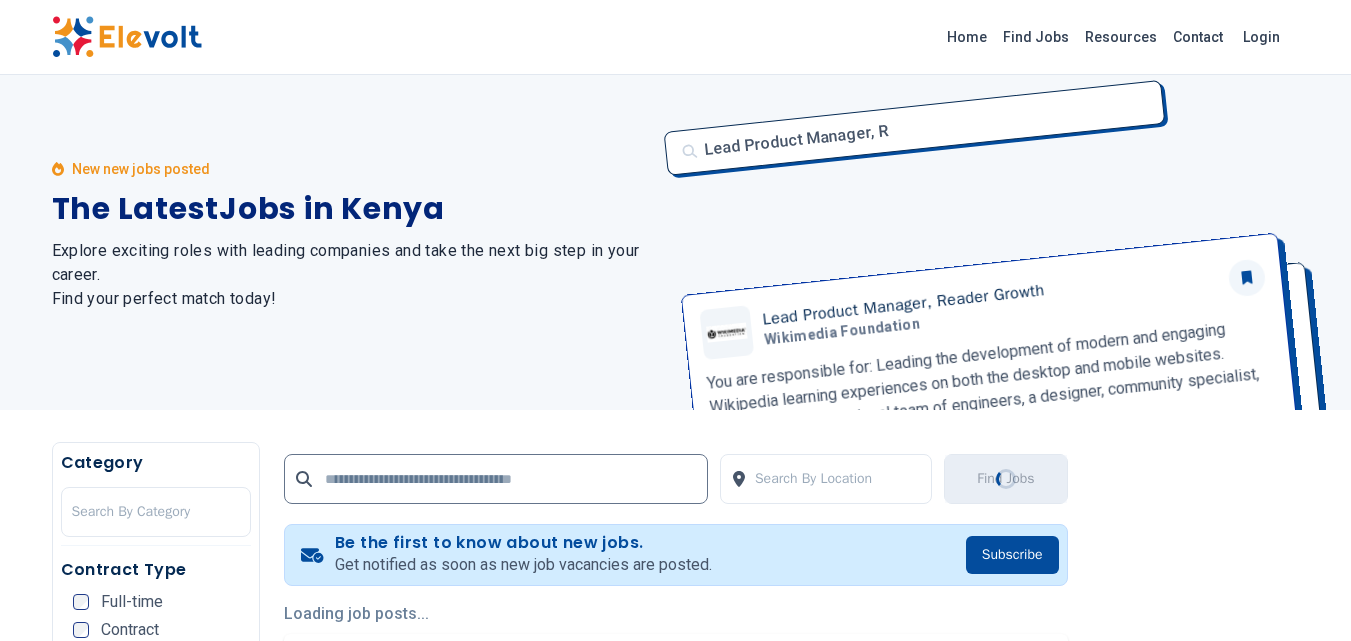 scroll, scrollTop: 0, scrollLeft: 0, axis: both 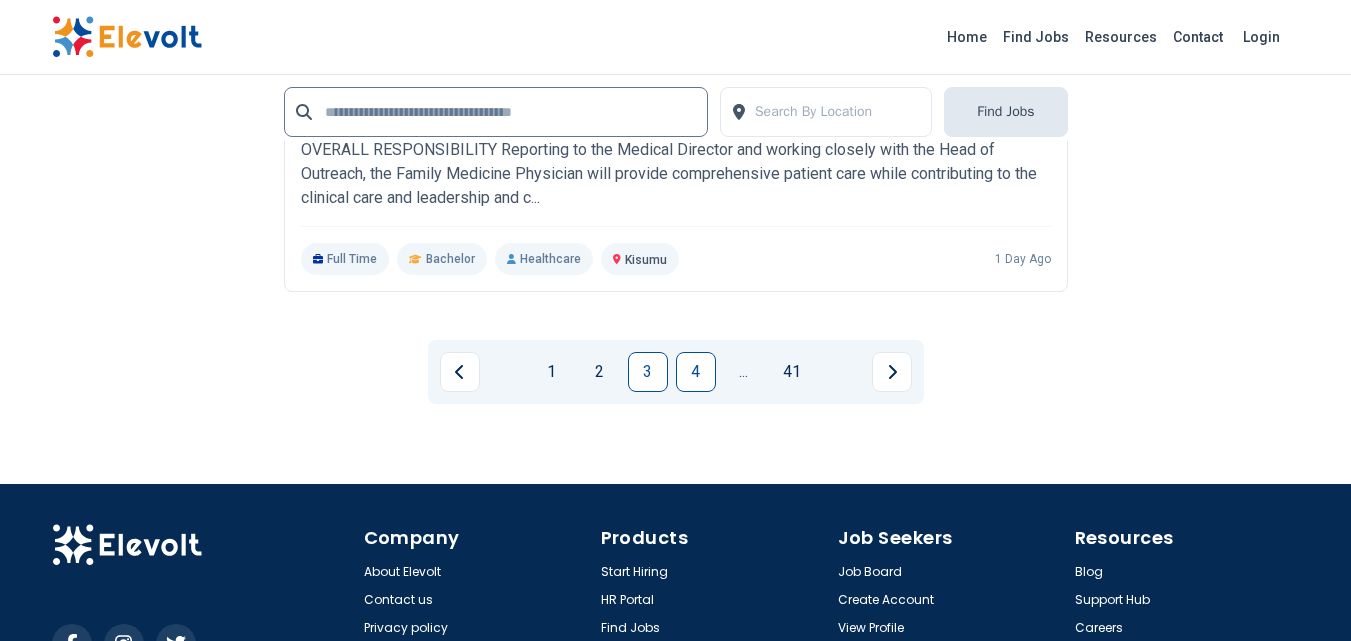 click on "[NUMBER]" at bounding box center (696, 372) 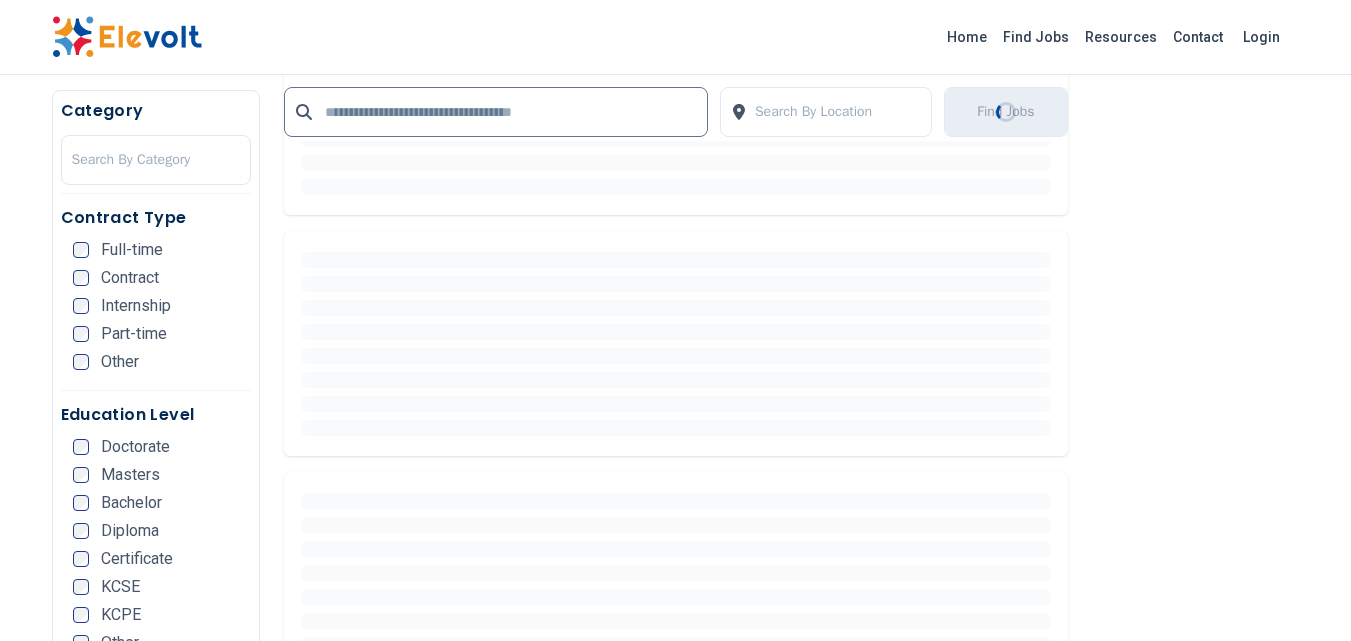 scroll, scrollTop: 0, scrollLeft: 0, axis: both 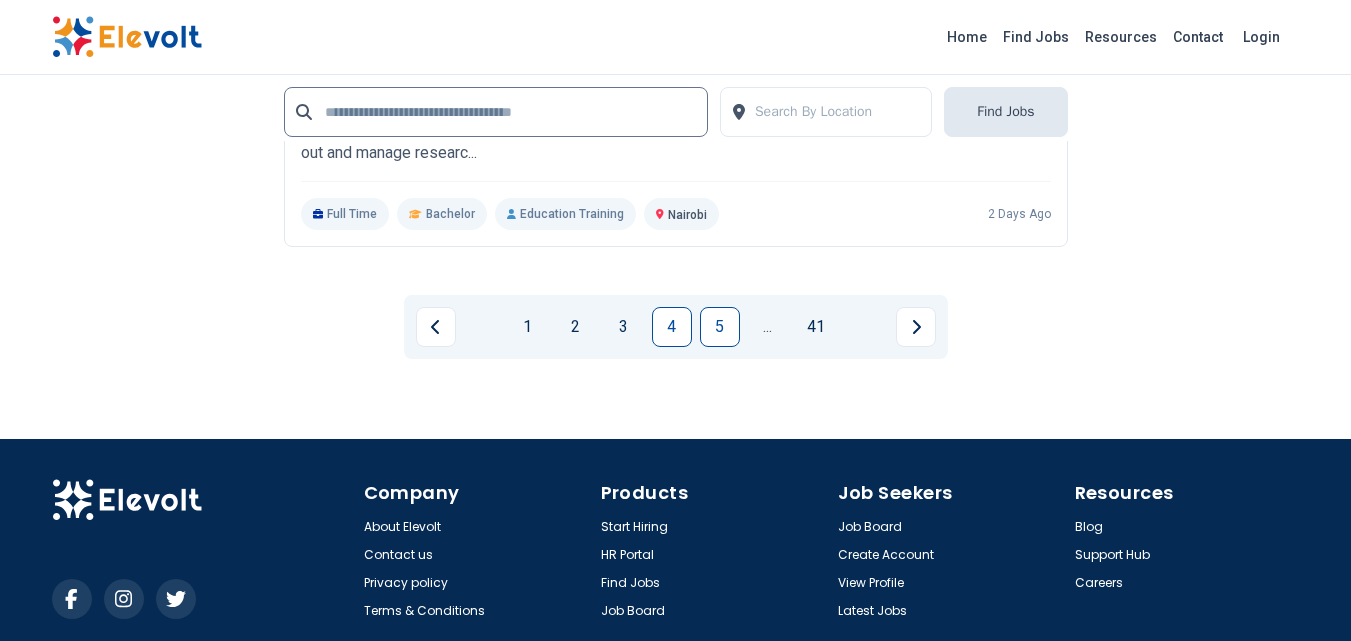 click on "5" at bounding box center (720, 327) 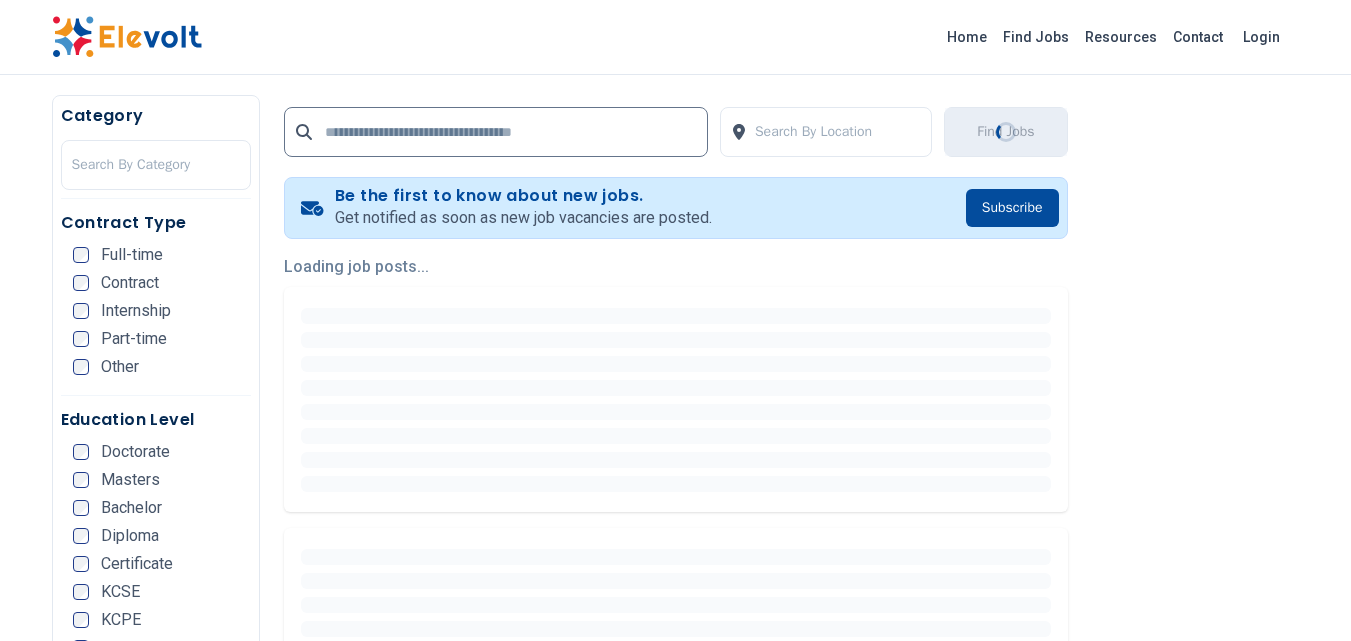 scroll, scrollTop: 0, scrollLeft: 0, axis: both 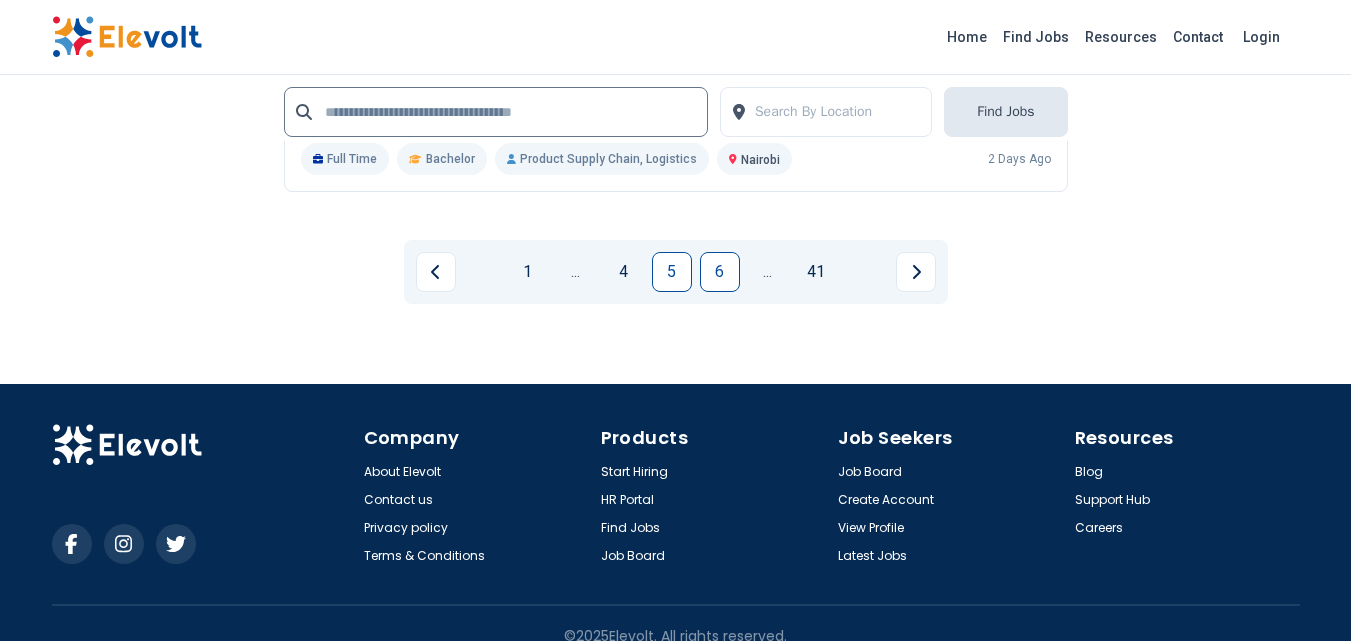 click on "6" at bounding box center [720, 272] 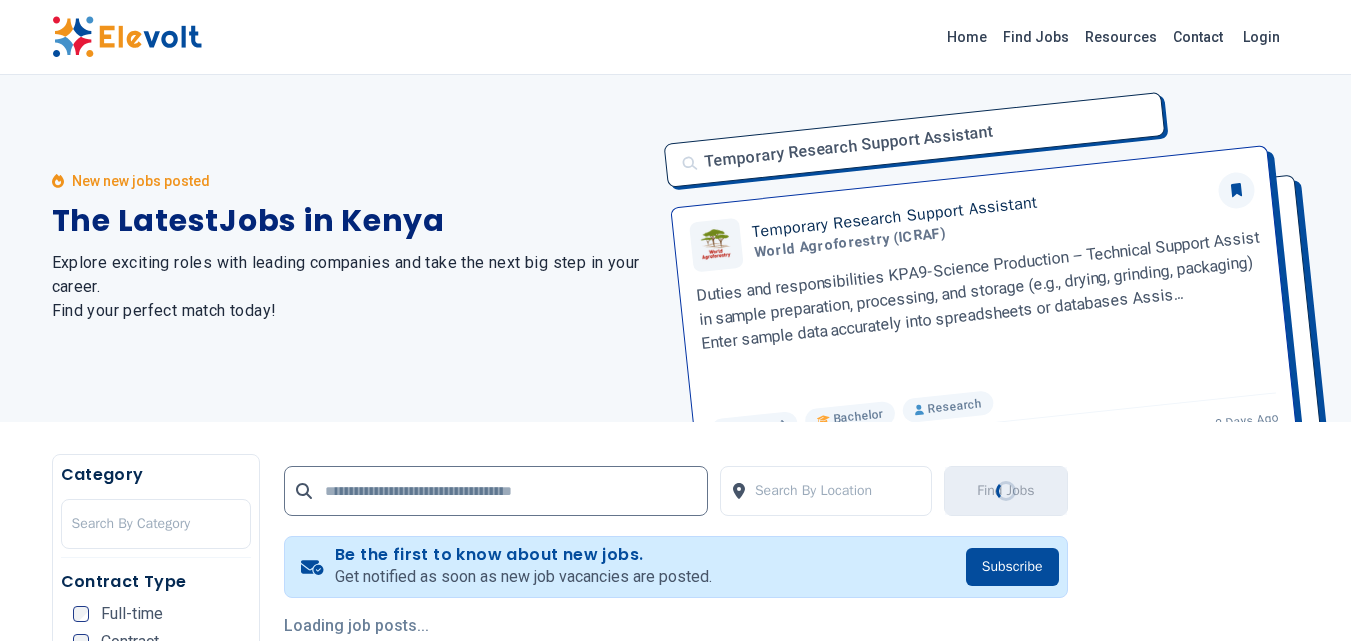 scroll, scrollTop: 0, scrollLeft: 0, axis: both 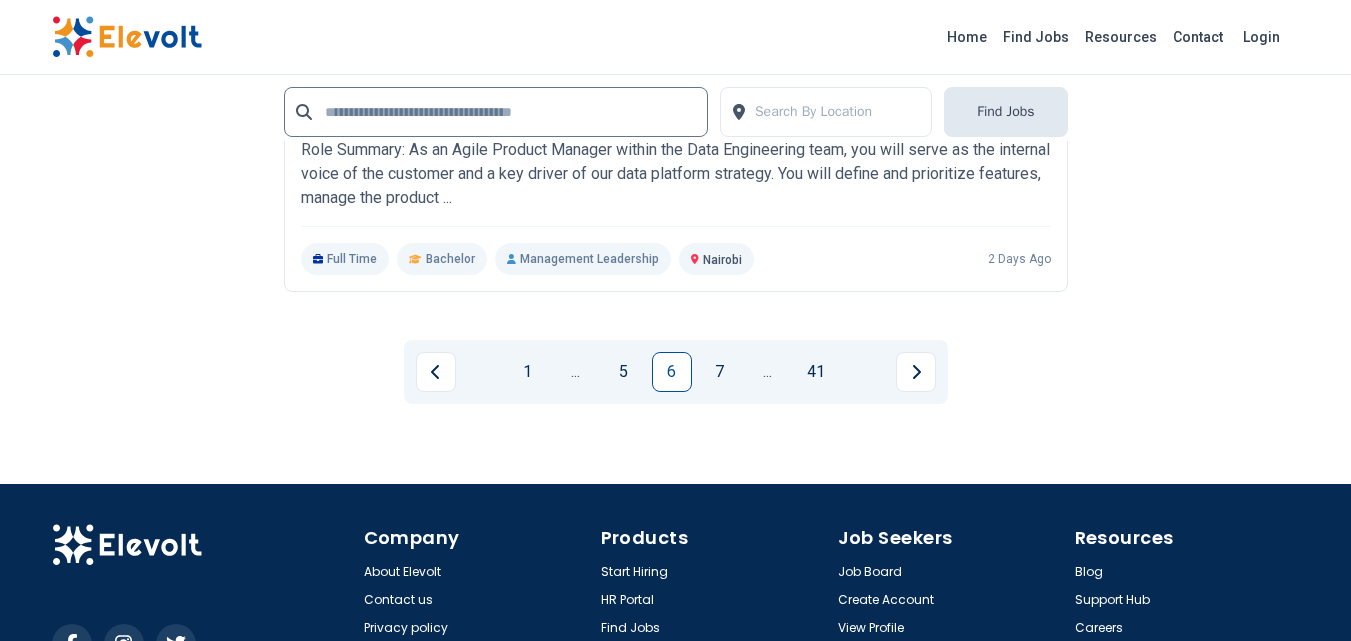 click on "1 ... 5 6 7 ... 41" at bounding box center (676, 372) 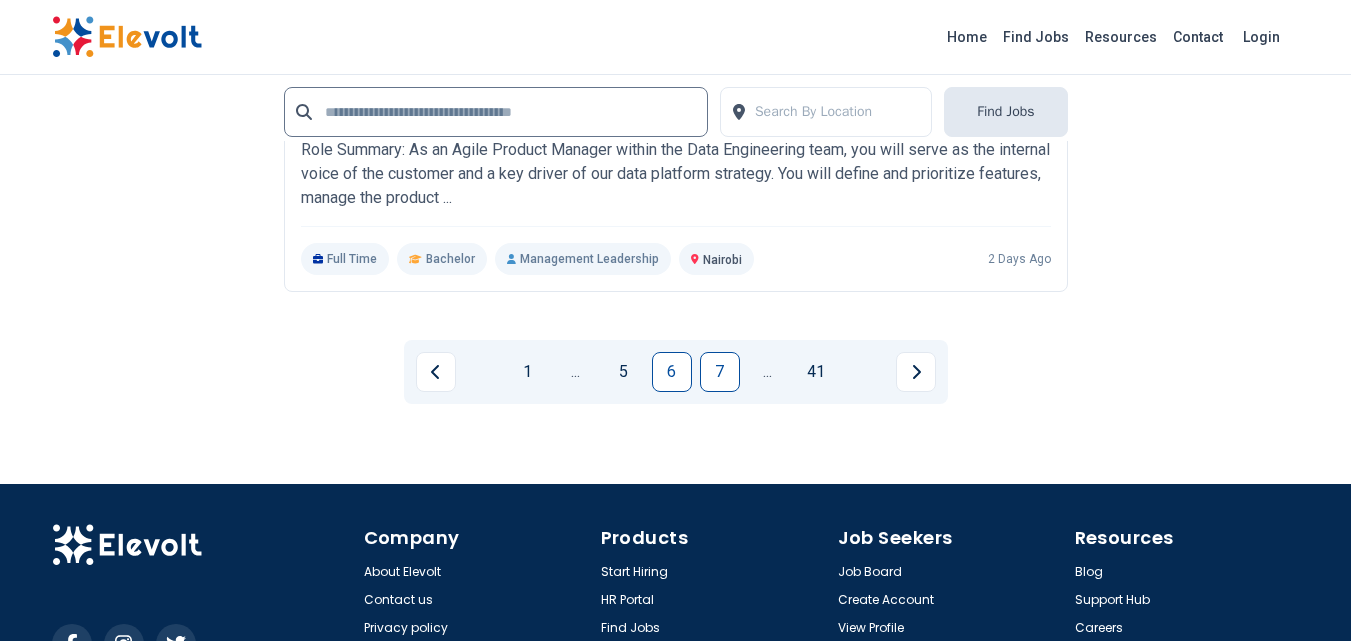 click on "7" at bounding box center [720, 372] 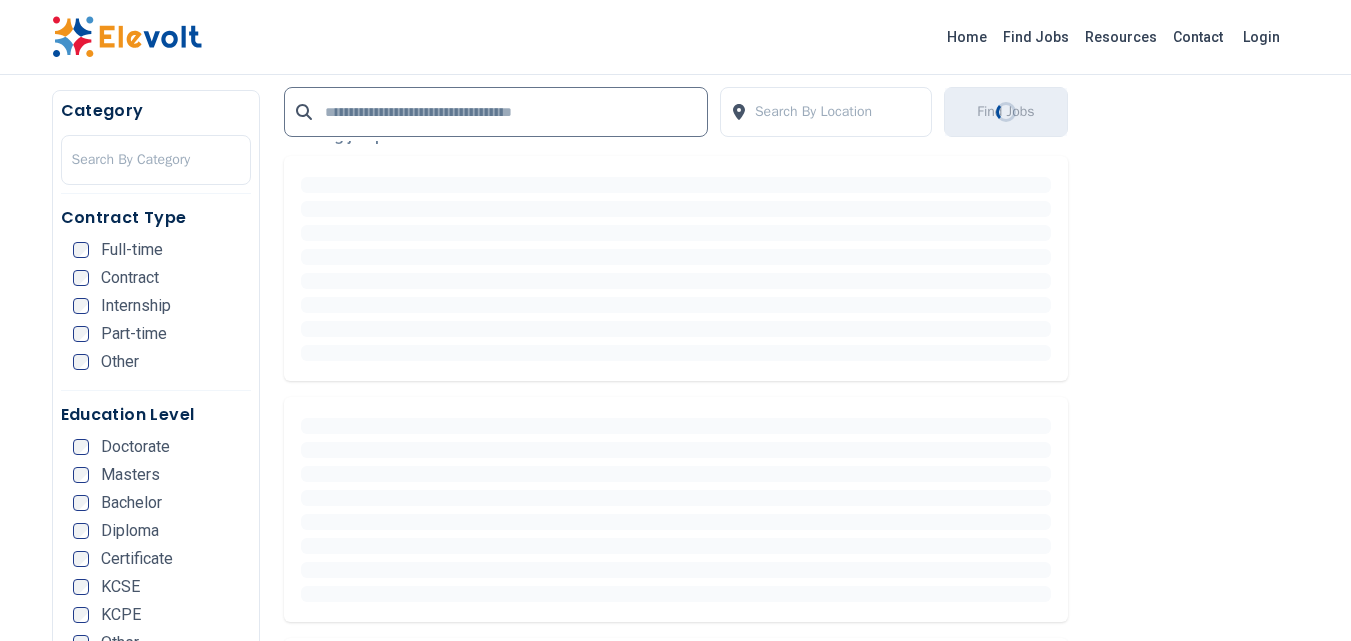 scroll, scrollTop: 500, scrollLeft: 0, axis: vertical 